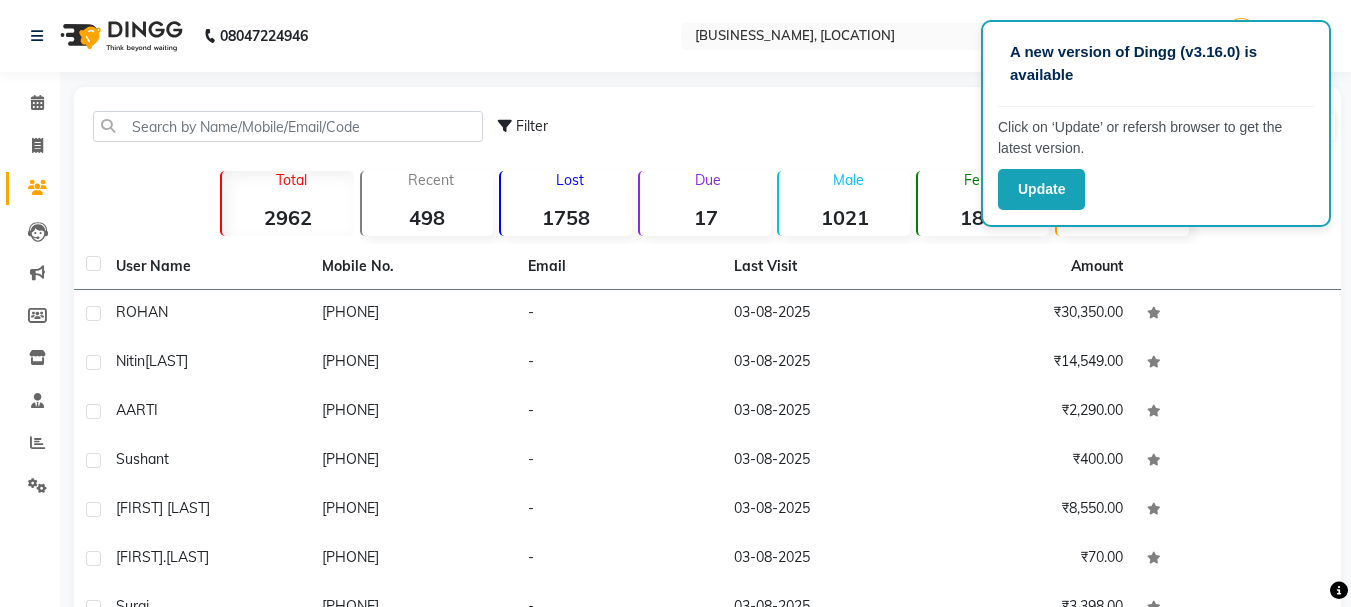scroll, scrollTop: 0, scrollLeft: 0, axis: both 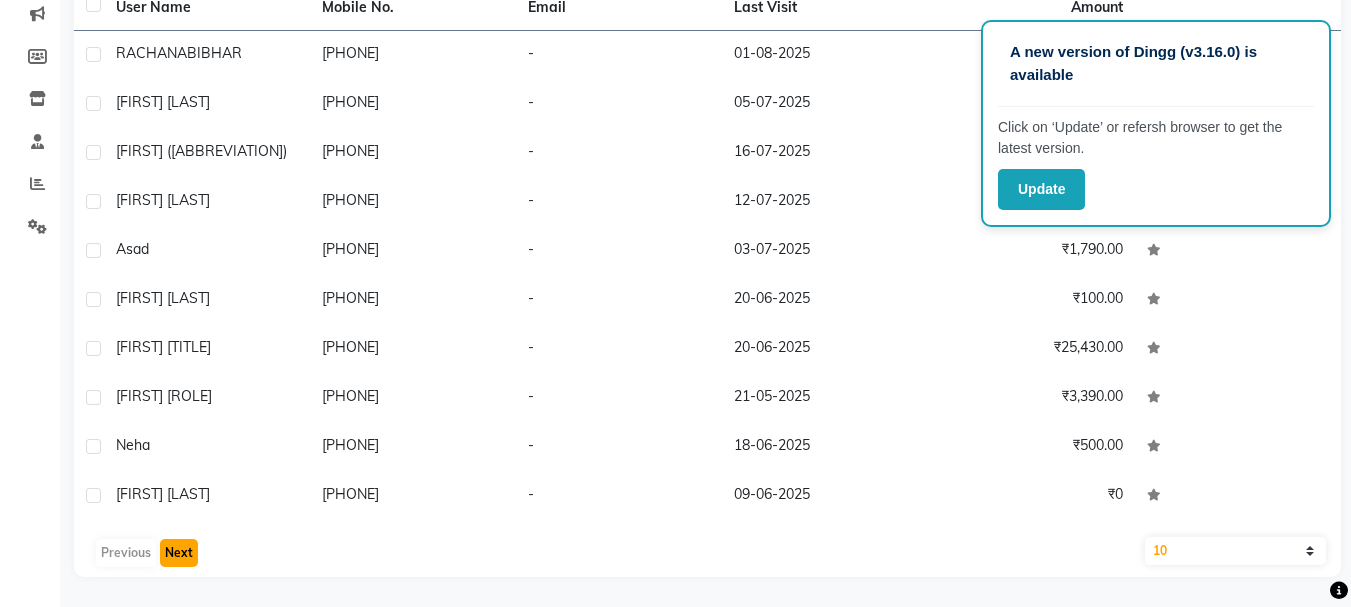 click on "Next" 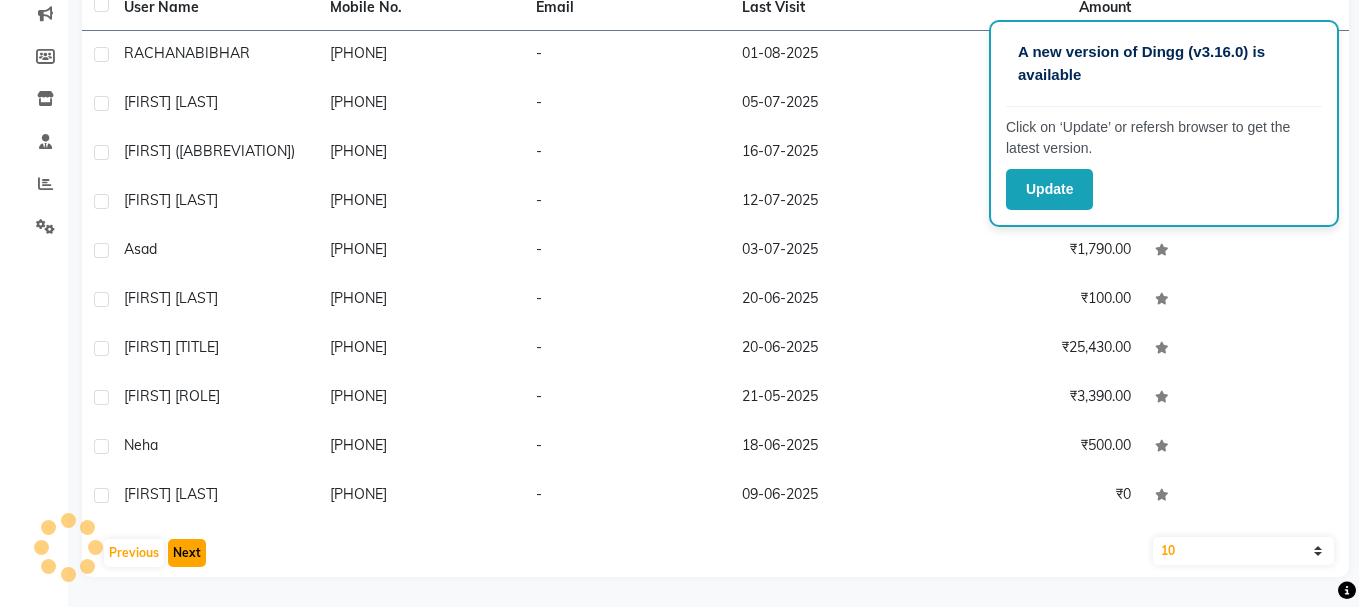 scroll, scrollTop: 112, scrollLeft: 0, axis: vertical 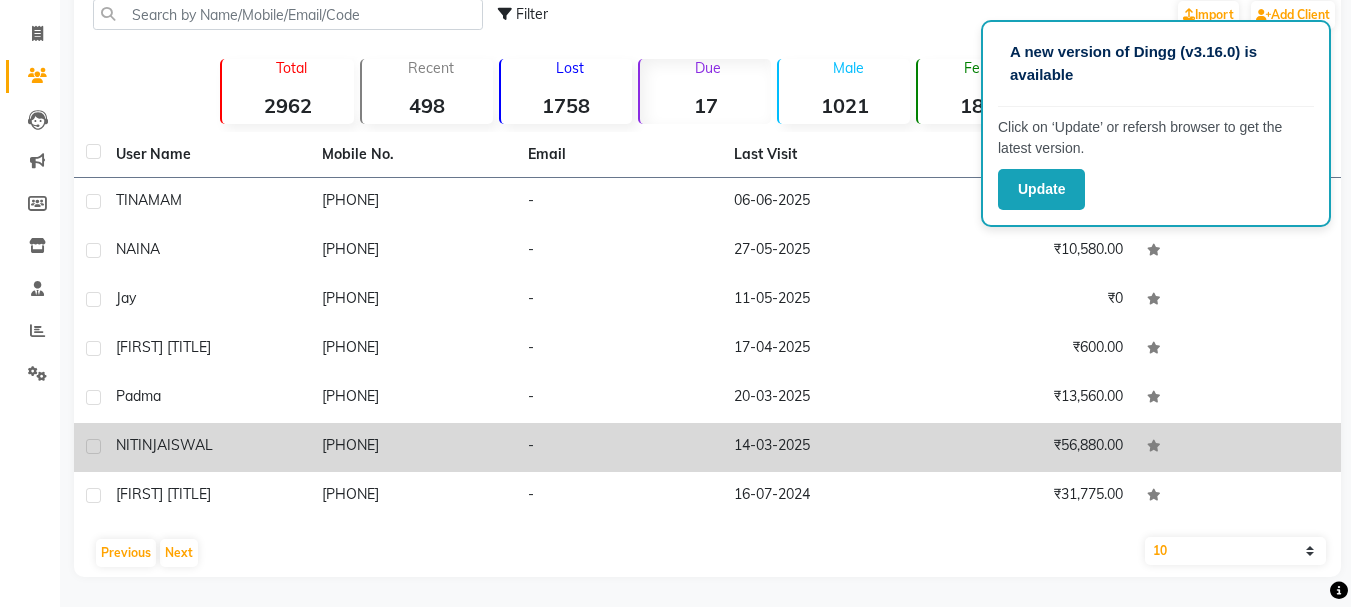 click on "[PHONE]" 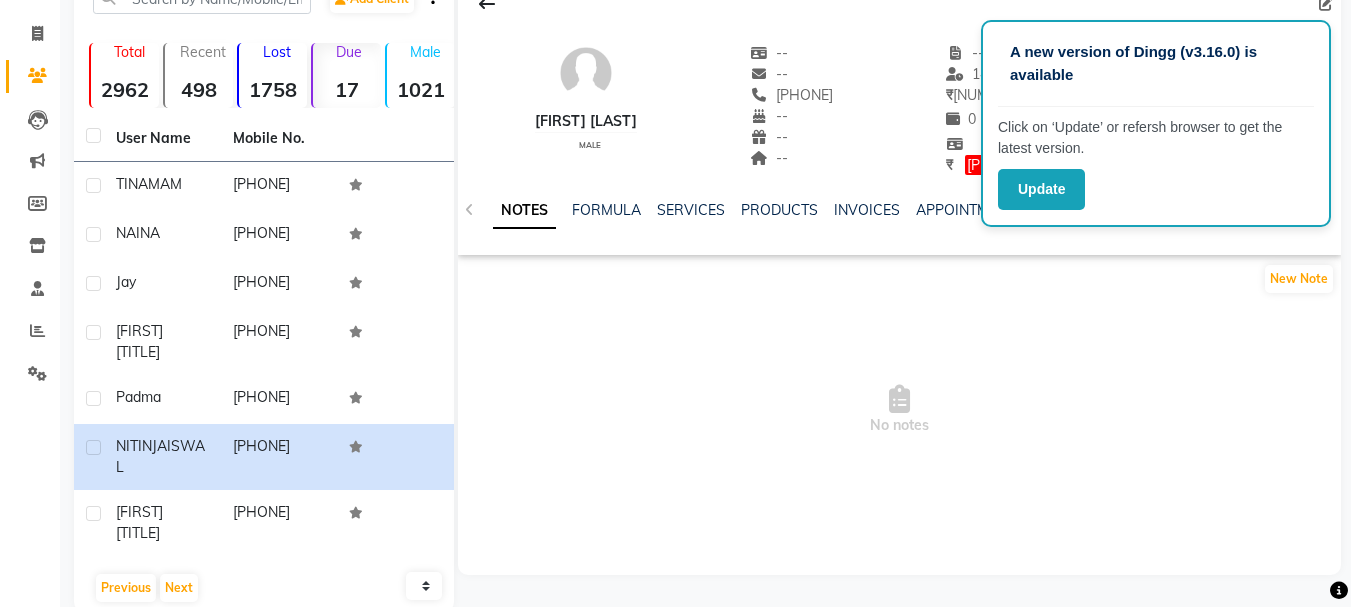 click on "No notes" at bounding box center [899, 411] 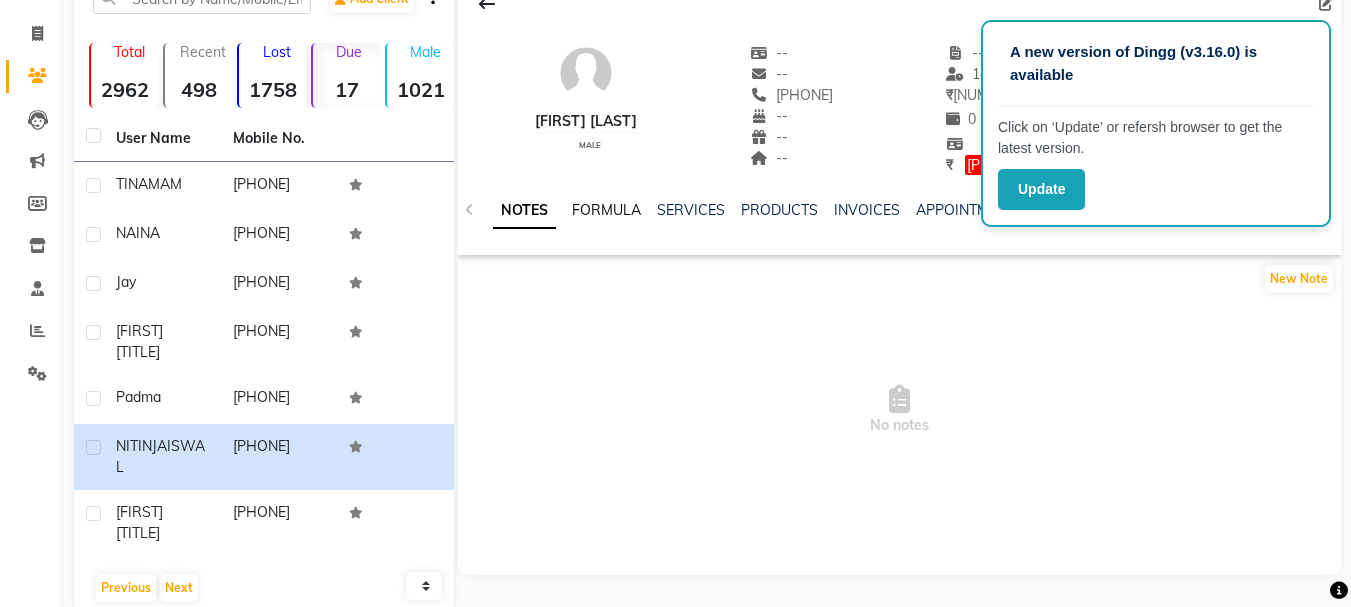 click on "FORMULA" 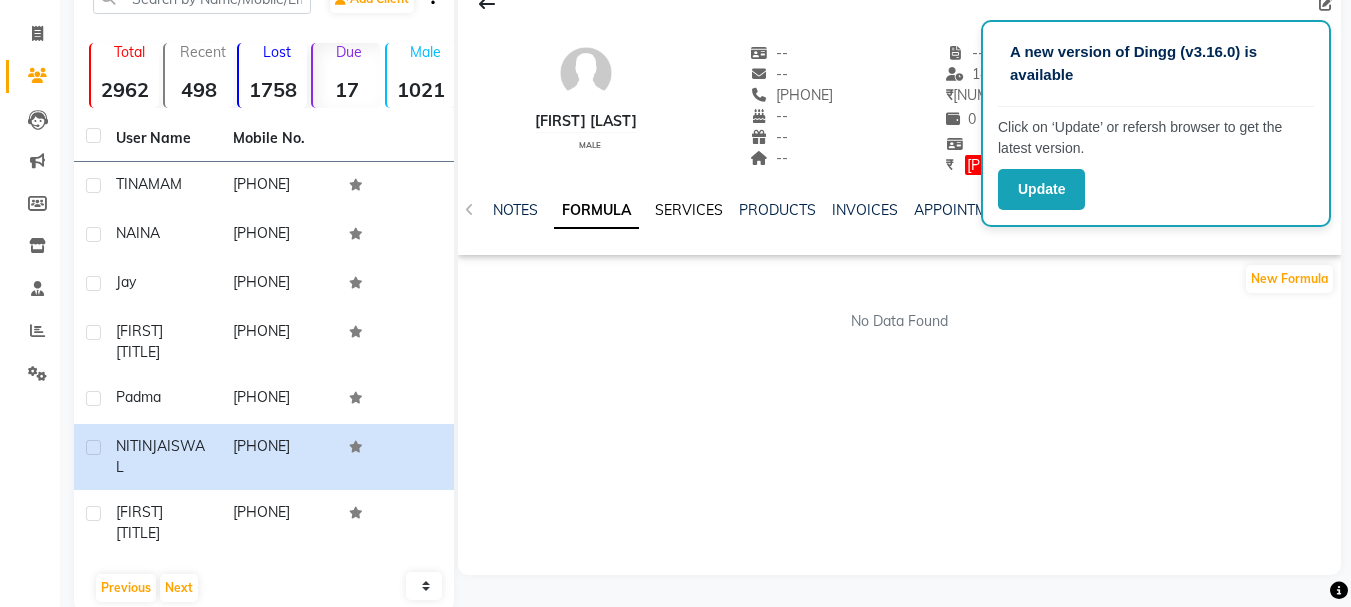 click on "SERVICES" 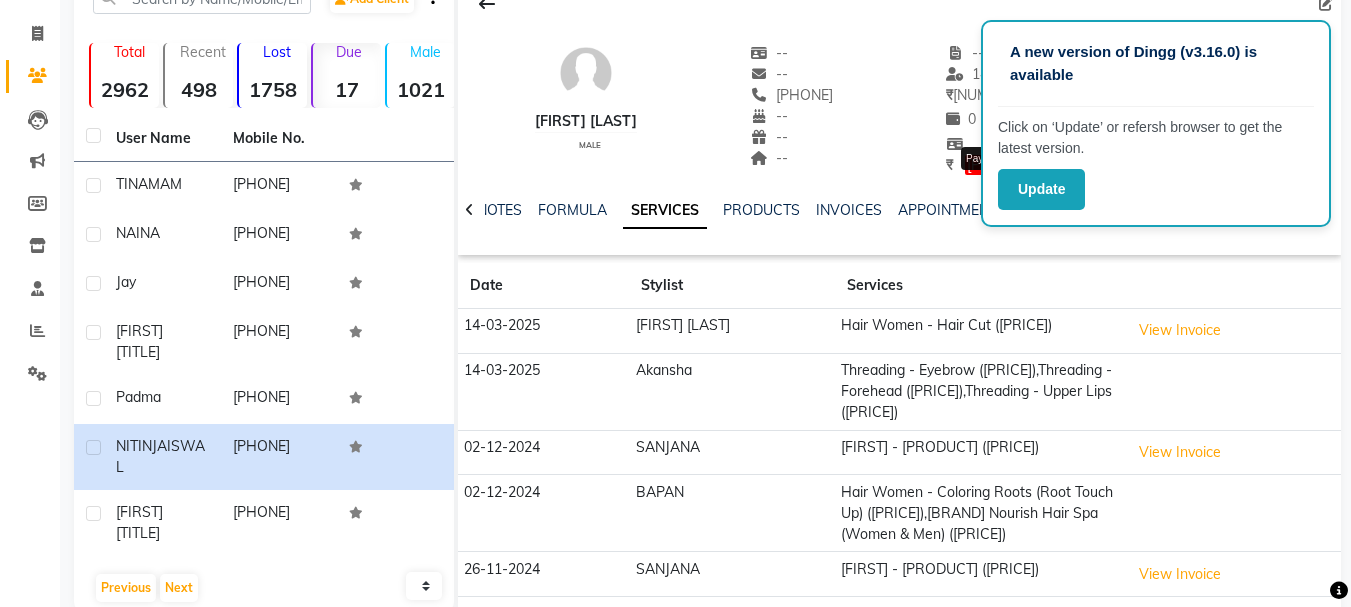click on "[FIRST] [LAST]   male  --   --   [PHONE]  --  --  --  -- [DATE] ₹    [NUMBER] 0 |  Add  ₹     [NUMBER]  Appointment   Invoice  View Summary  View Album" 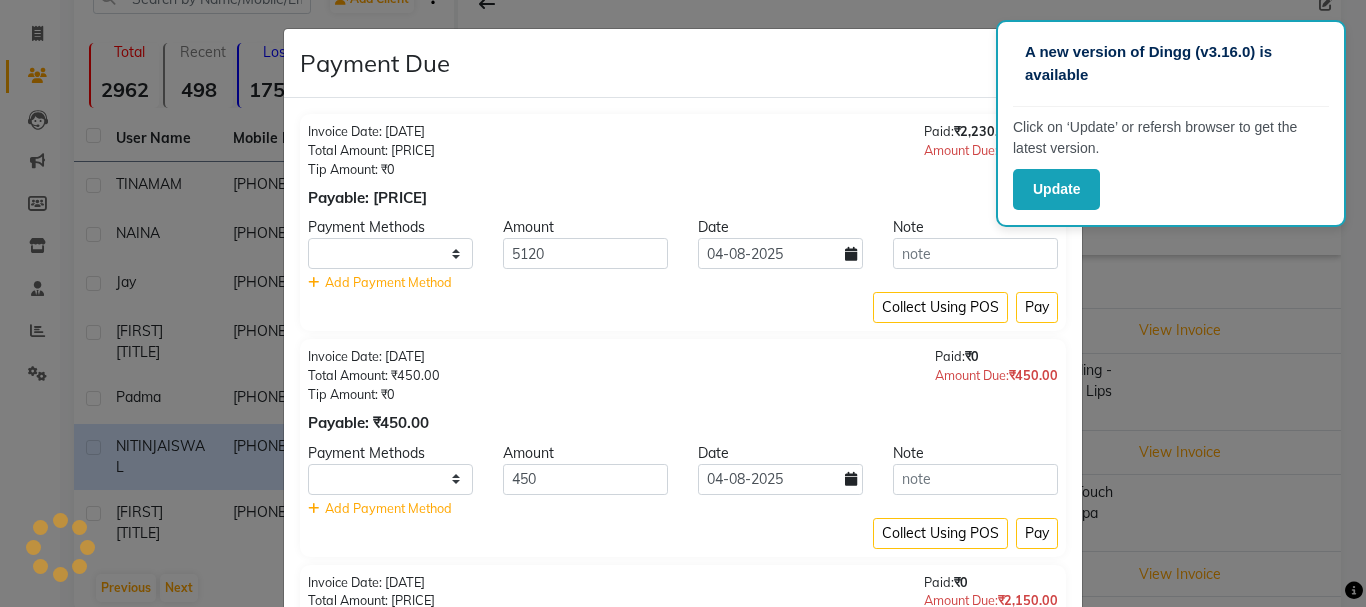 select on "1" 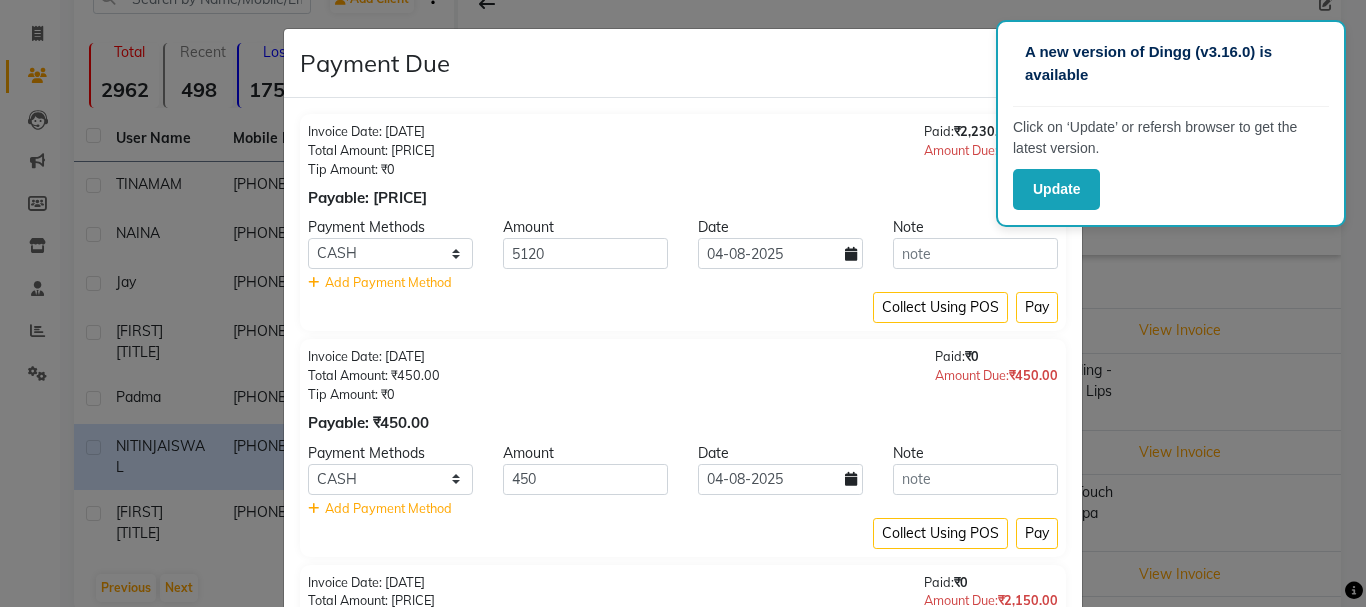 click on "Payment Due × Invoice Date: [DATE] Total Amount: [PRICE] Tip Amount: [PRICE] Payable: [PRICE] Paid:  [PRICE] Amount Due:  [PRICE] Payment Methods Amount Date Note CASH CARD ONLINE CUSTOM GPay PayTM PhonePe UPI NearBuy Loan BharatPay Cheque MosamBee MI Voucher Bank Family Visa Card Master Card BharatPay Card UPI BharatPay Other Cards Juice by MCB MyT Money MariDeal DefiDeal Deal.mu THD TCL CEdge Card M UPI M UPI Axis UPI Union Card (Indian Bank) Card (DL Bank) RS BTC Wellnessta Razorpay Complimentary Nift Spa Finder Spa Week Venmo BFL LoanTap SaveIN GMoney ATH Movil On Account Chamber Gift Card Trade Comp Donation Card on File Envision BRAC Card City Card bKash Credit Card Debit Card Shoutlo LUZO Jazz Cash AmEx Discover Tabby Online W Room Charge Room Charge USD Room Charge Euro Room Charge EGP Room Charge GBP Bajaj Finserv Bad Debts Card: IDFC Card: IOB Coupon Gcash PayMaya Instamojo COnline UOnline SOnline SCard Paypal PPR PPV PPC PPN PPG PPE CAMP Benefit ATH Movil Dittor App Rupay Diners" 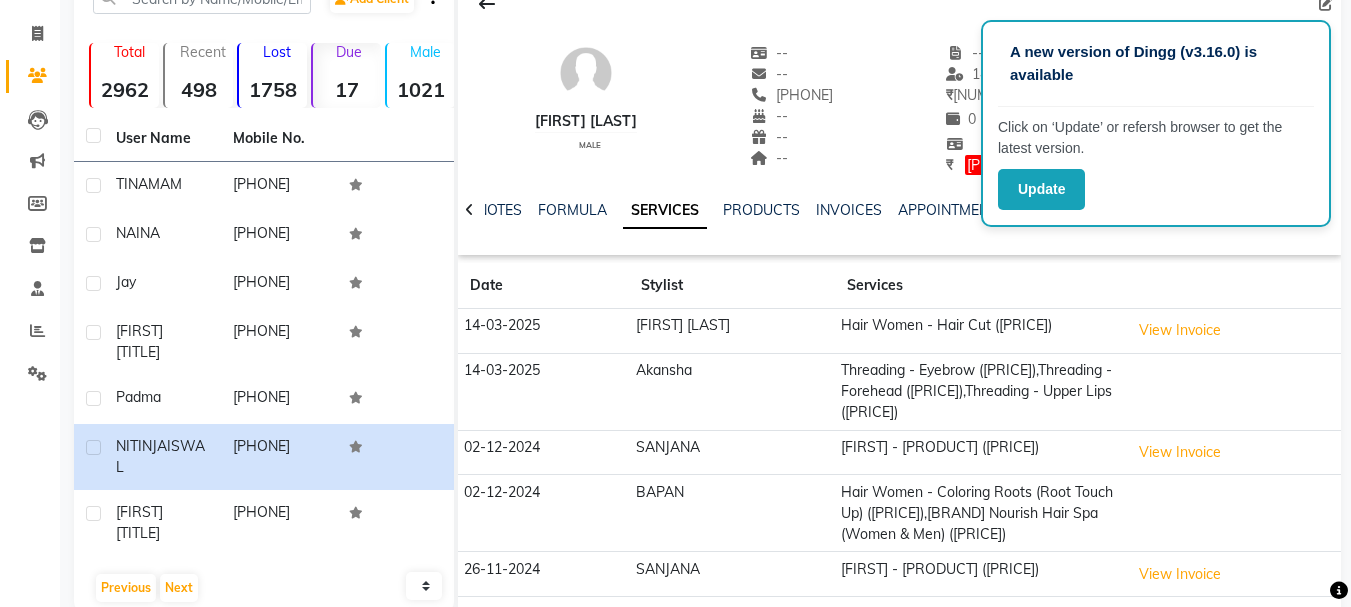 click on "--" 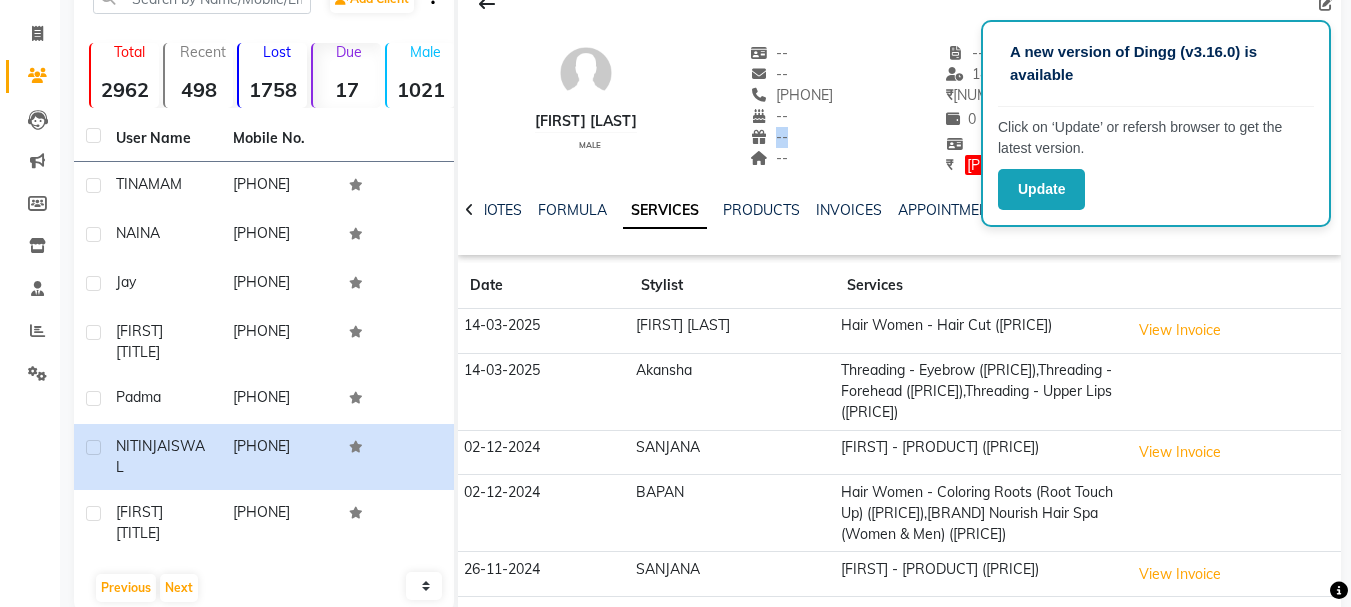 click on "--" 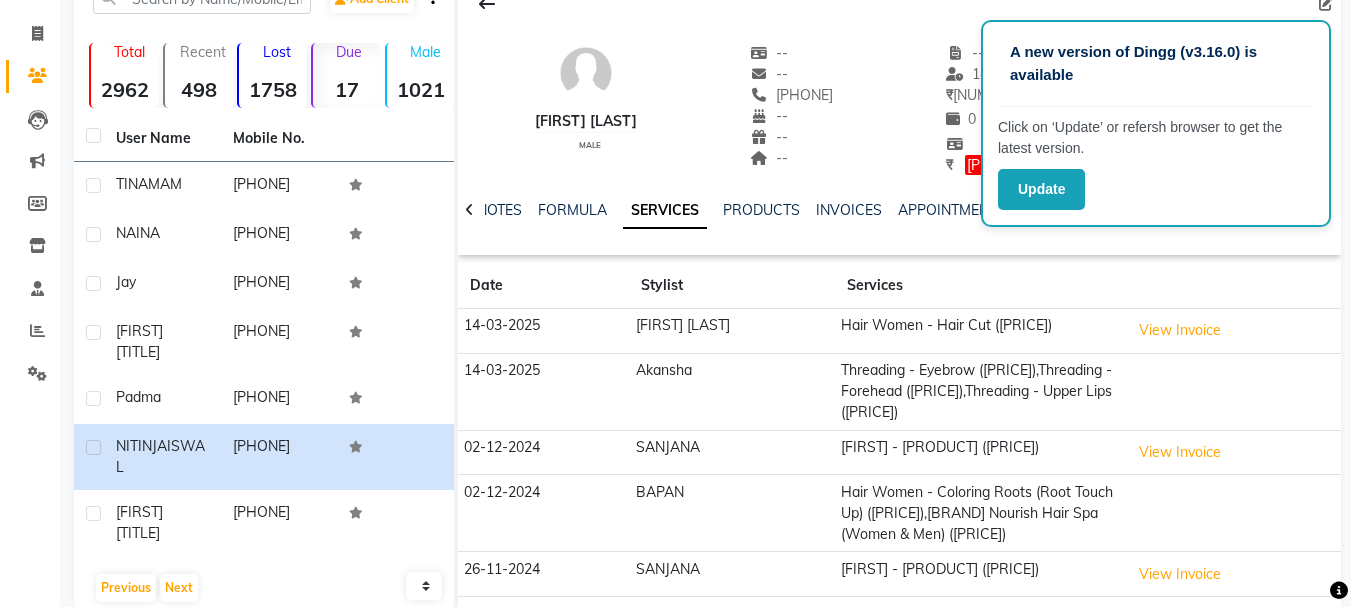 click on "₹     [PRICE]" 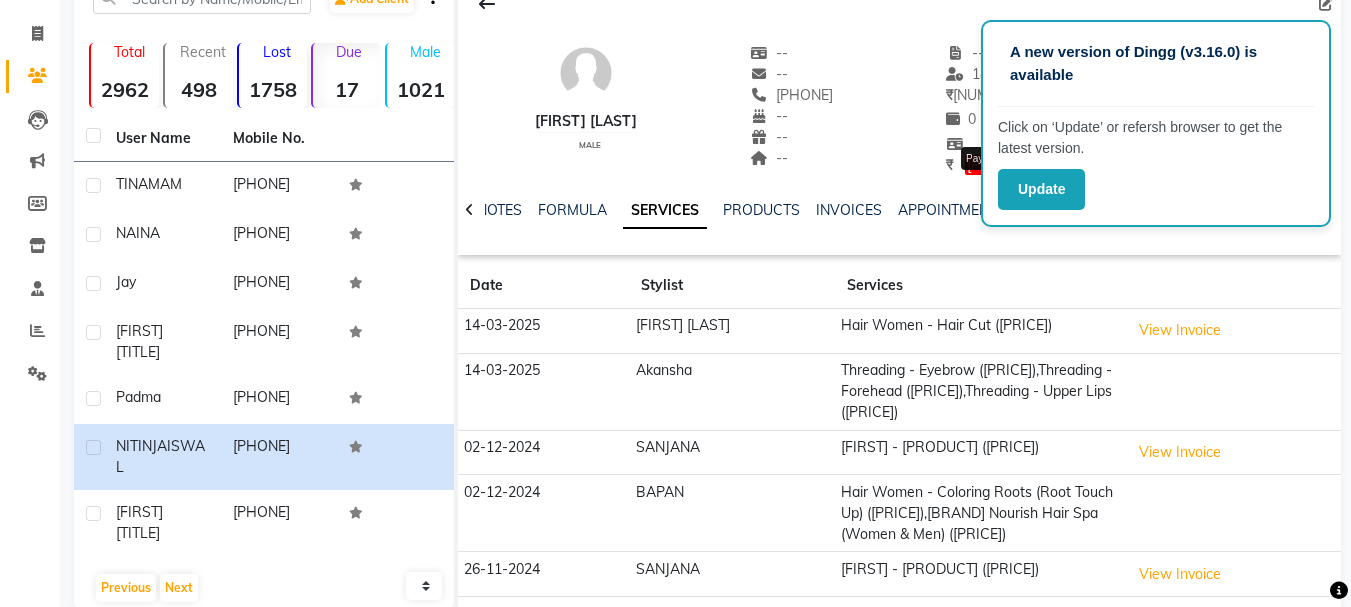 click on "[PRICE]" 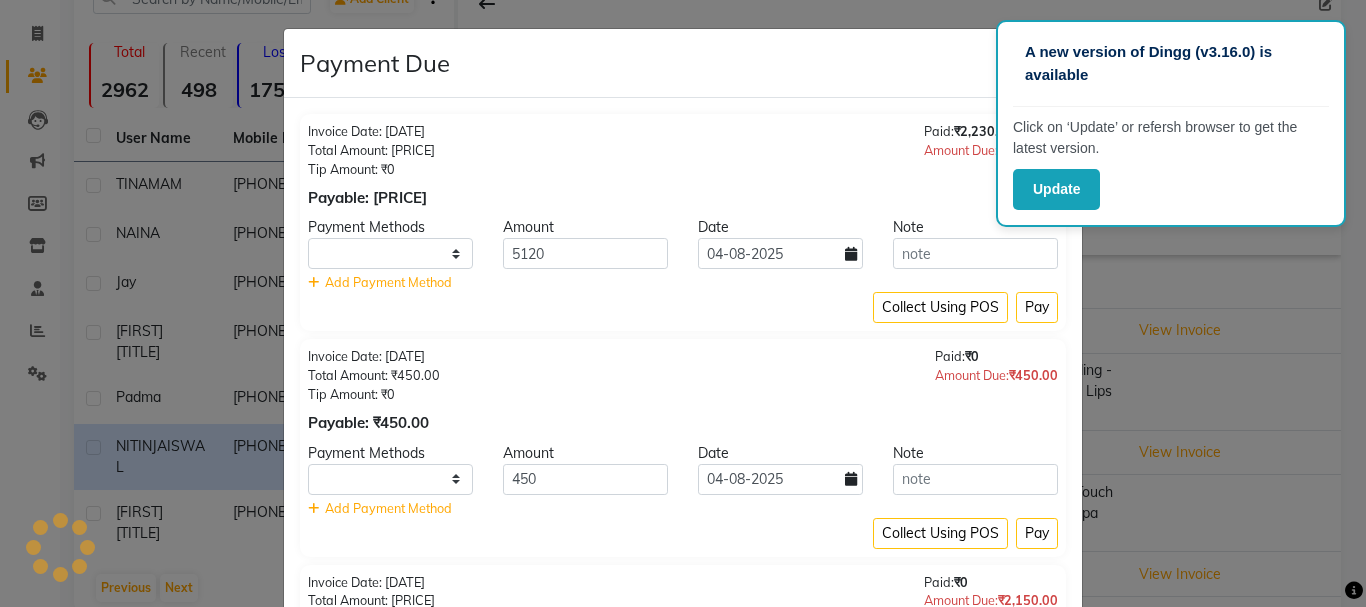 select on "1" 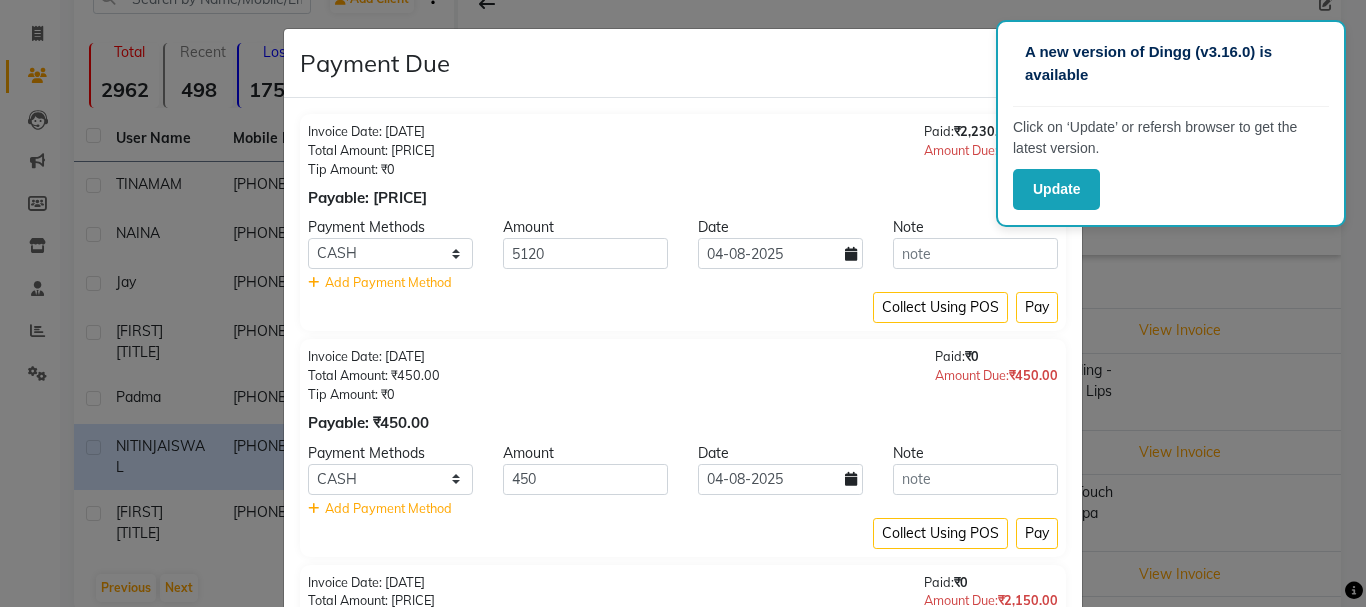 click on "Payment Due × Invoice Date: [DATE] Total Amount: [PRICE] Tip Amount: [PRICE] Payable: [PRICE] Paid:  [PRICE] Amount Due:  [PRICE] Payment Methods Amount Date Note CASH CARD ONLINE CUSTOM GPay PayTM PhonePe UPI NearBuy Loan BharatPay Cheque MosamBee MI Voucher Bank Family Visa Card Master Card BharatPay Card UPI BharatPay Other Cards Juice by MCB MyT Money MariDeal DefiDeal Deal.mu THD TCL CEdge Card M UPI M UPI Axis UPI Union Card (Indian Bank) Card (DL Bank) RS BTC Wellnessta Razorpay Complimentary Nift Spa Finder Spa Week Venmo BFL LoanTap SaveIN GMoney ATH Movil On Account Chamber Gift Card Trade Comp Donation Card on File Envision BRAC Card City Card bKash Credit Card Debit Card Shoutlo LUZO Jazz Cash AmEx Discover Tabby Online W Room Charge Room Charge USD Room Charge Euro Room Charge EGP Room Charge GBP Bajaj Finserv Bad Debts Card: IDFC Card: IOB Coupon Gcash PayMaya Instamojo COnline UOnline SOnline SCard Paypal PPR PPV PPC PPN PPG PPE CAMP Benefit ATH Movil Dittor App Rupay Diners" 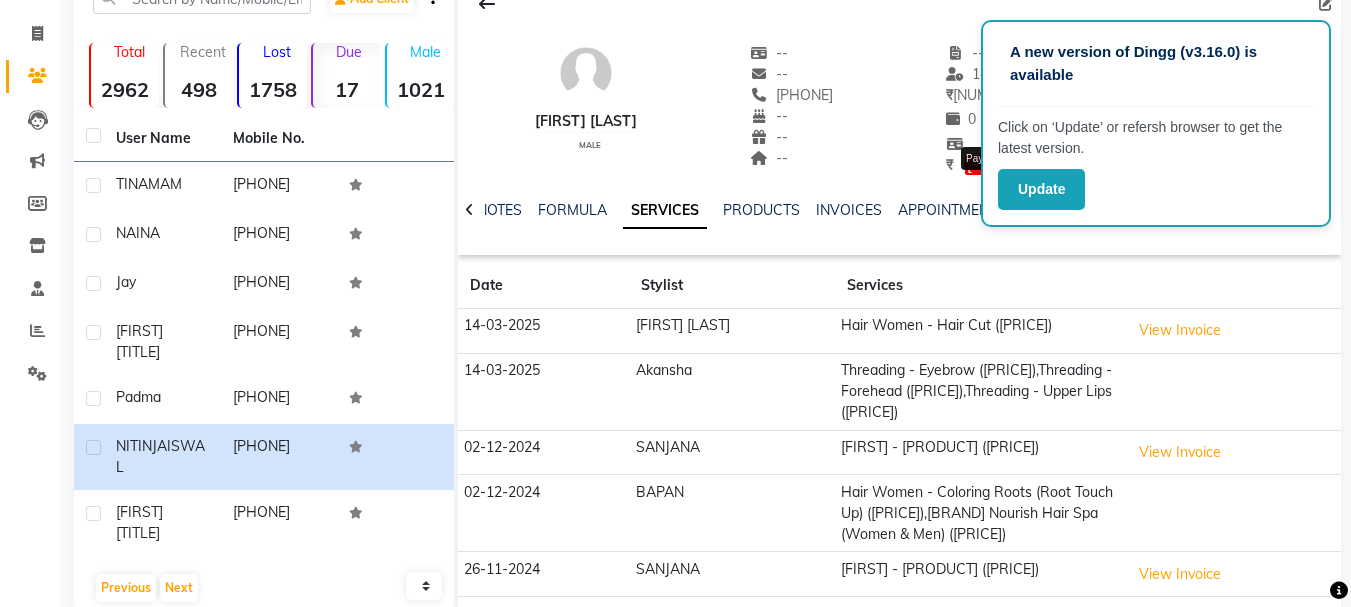 click on "[PRICE]" 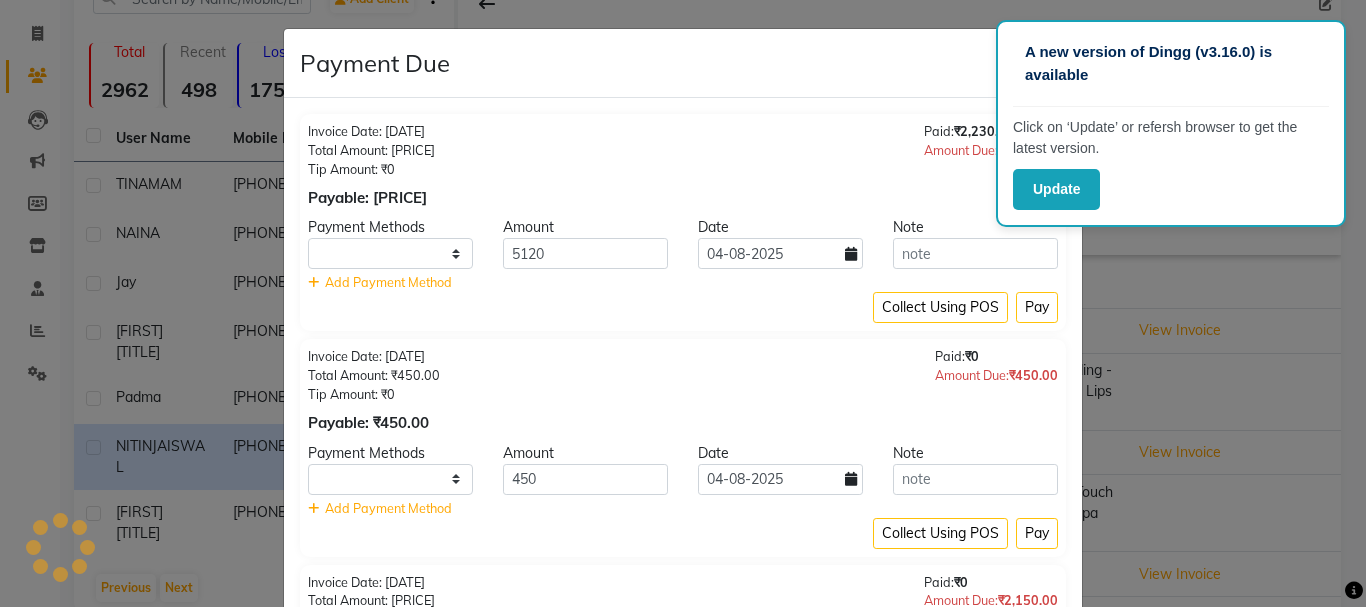 select on "1" 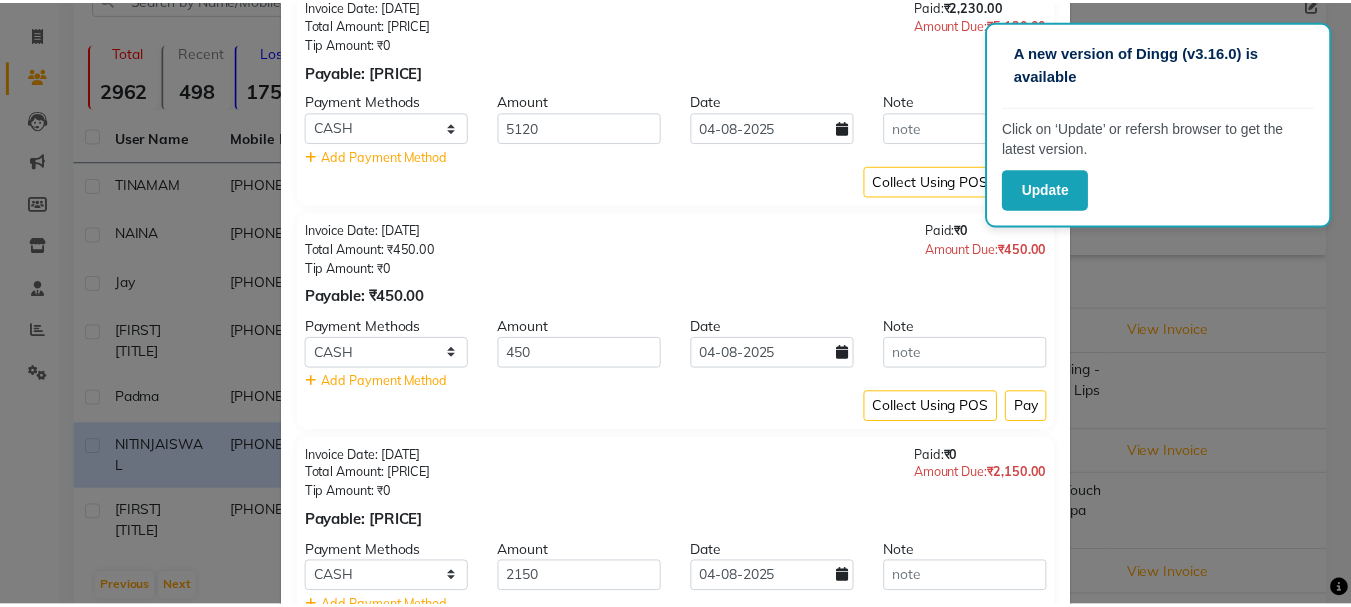 scroll, scrollTop: 299, scrollLeft: 0, axis: vertical 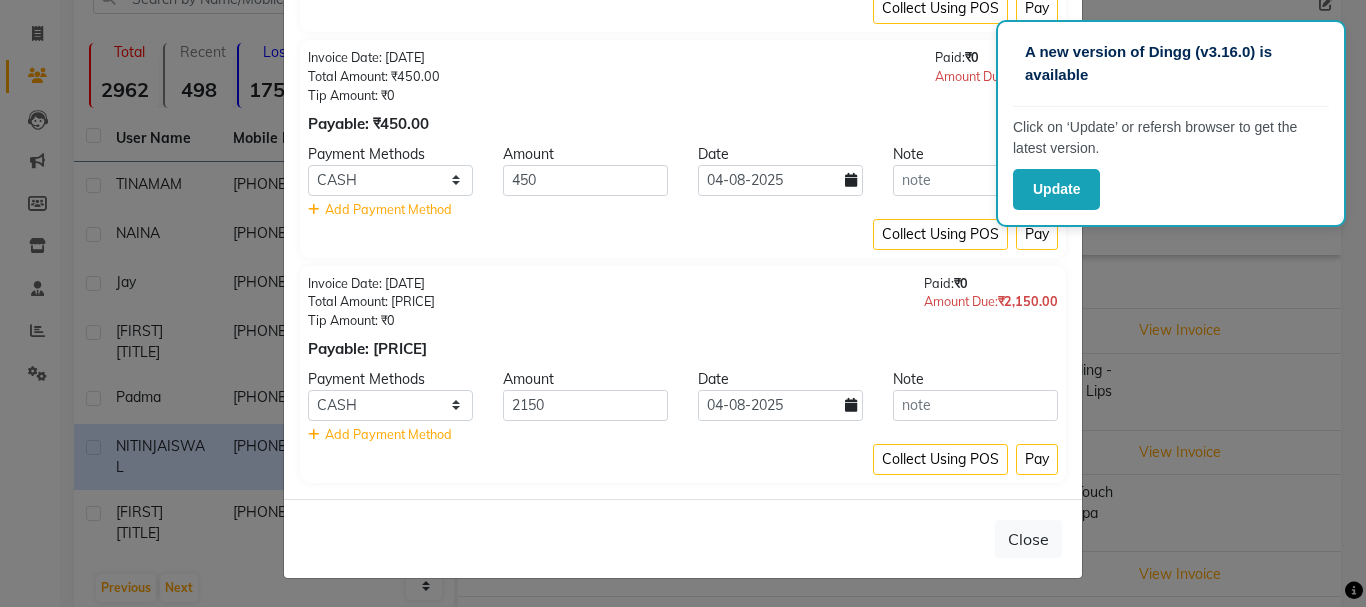 click on "Payment Due × Invoice Date: [DATE] Total Amount: [PRICE] Tip Amount: [PRICE] Payable: [PRICE] Paid:  [PRICE] Amount Due:  [PRICE] Payment Methods Amount Date Note CASH CARD ONLINE CUSTOM GPay PayTM PhonePe UPI NearBuy Loan BharatPay Cheque MosamBee MI Voucher Bank Family Visa Card Master Card BharatPay Card UPI BharatPay Other Cards Juice by MCB MyT Money MariDeal DefiDeal Deal.mu THD TCL CEdge Card M UPI M UPI Axis UPI Union Card (Indian Bank) Card (DL Bank) RS BTC Wellnessta Razorpay Complimentary Nift Spa Finder Spa Week Venmo BFL LoanTap SaveIN GMoney ATH Movil On Account Chamber Gift Card Trade Comp Donation Card on File Envision BRAC Card City Card bKash Credit Card Debit Card Shoutlo LUZO Jazz Cash AmEx Discover Tabby Online W Room Charge Room Charge USD Room Charge Euro Room Charge EGP Room Charge GBP Bajaj Finserv Bad Debts Card: IDFC Card: IOB Coupon Gcash PayMaya Instamojo COnline UOnline SOnline SCard Paypal PPR PPV PPC PPN PPG PPE CAMP Benefit ATH Movil Dittor App Rupay Diners" 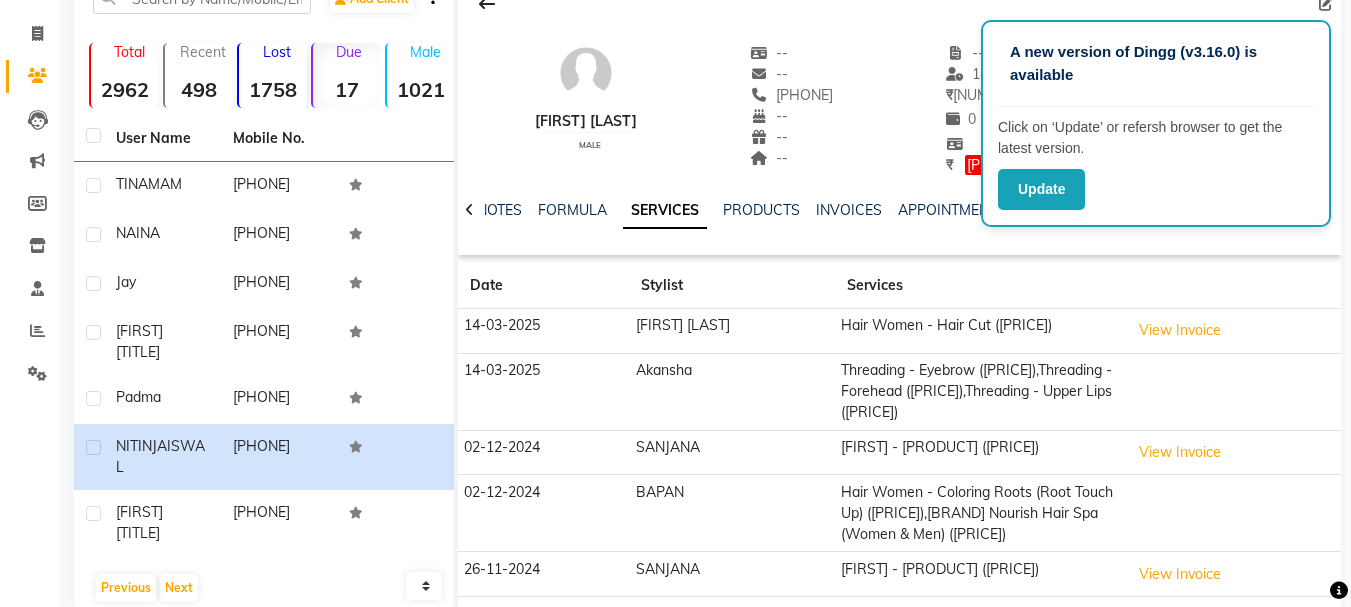 click on "NOTES FORMULA SERVICES PRODUCTS INVOICES APPOINTMENTS MEMBERSHIP PACKAGES VOUCHERS GIFTCARDS POINTS FORMS FAMILY CARDS WALLET" 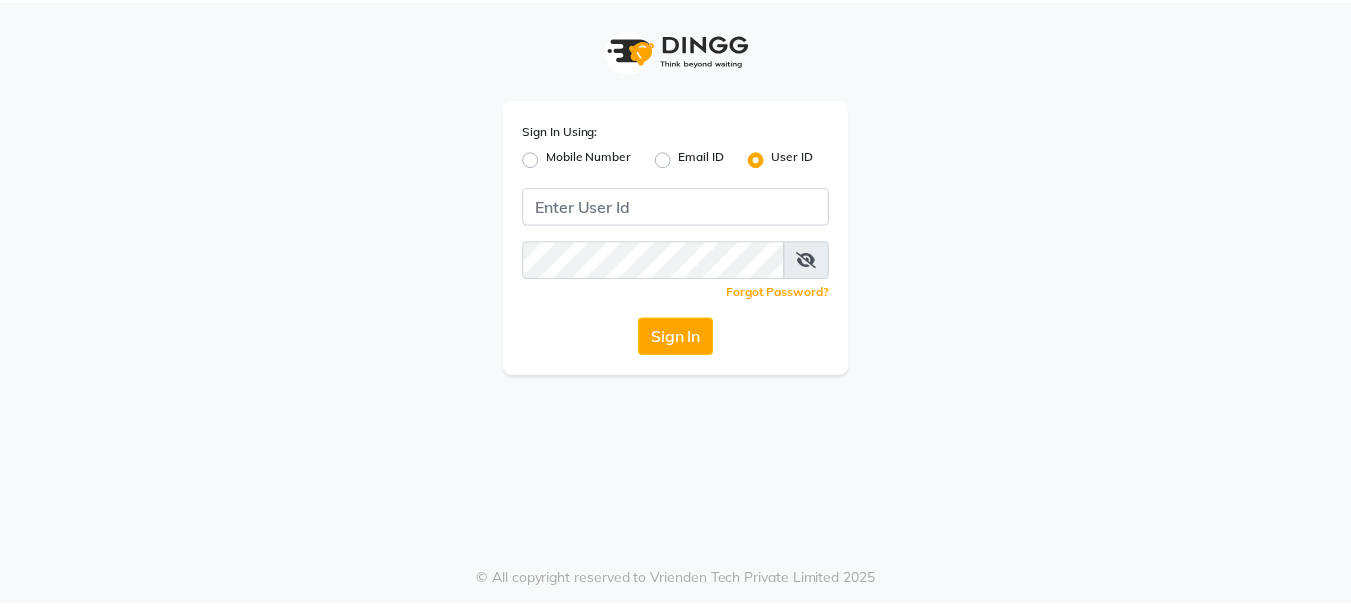 scroll, scrollTop: 0, scrollLeft: 0, axis: both 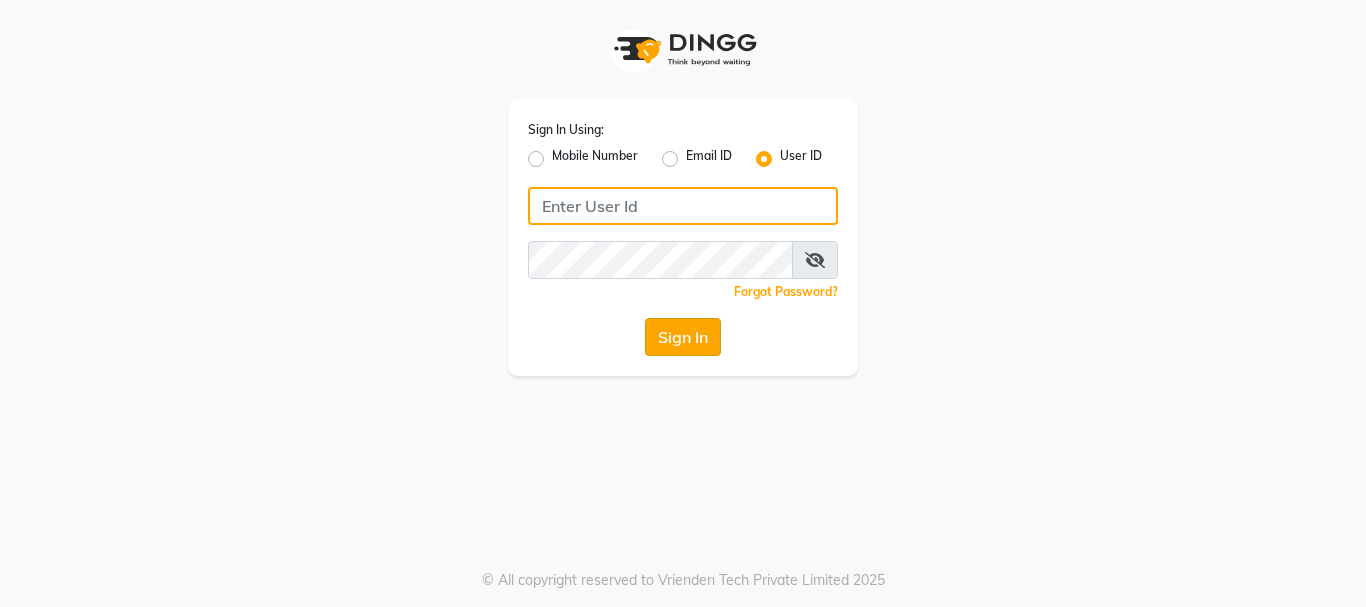 type on "pallavi_unisex" 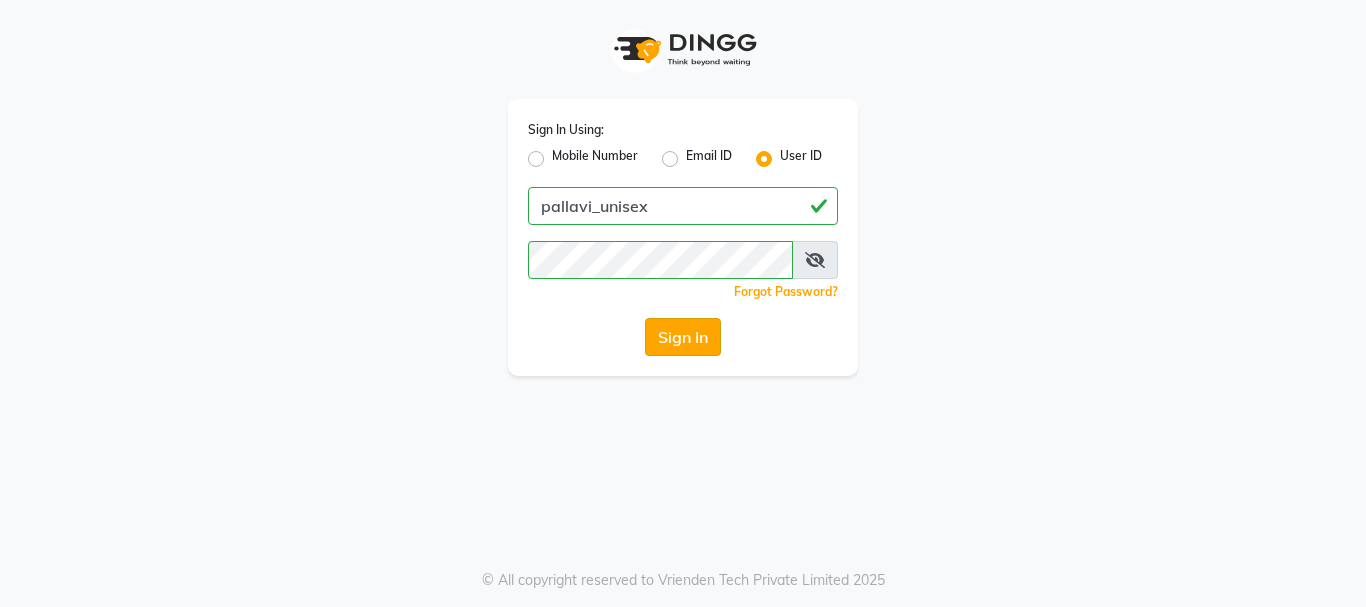 click on "Sign In" 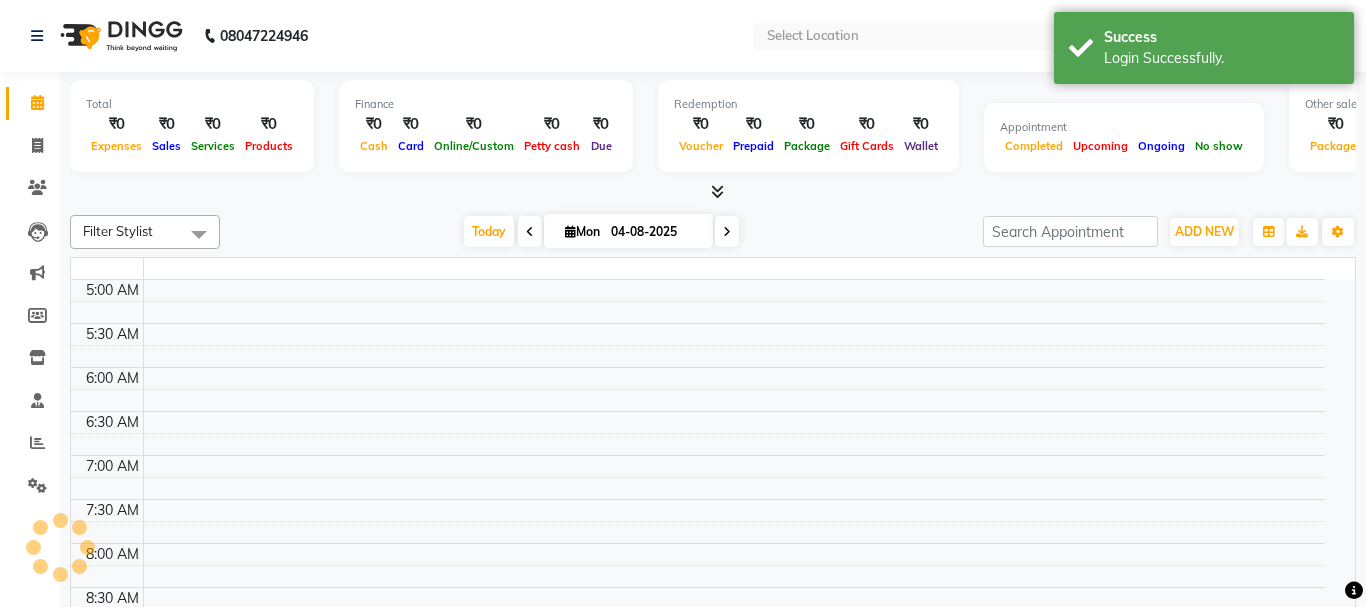 select on "en" 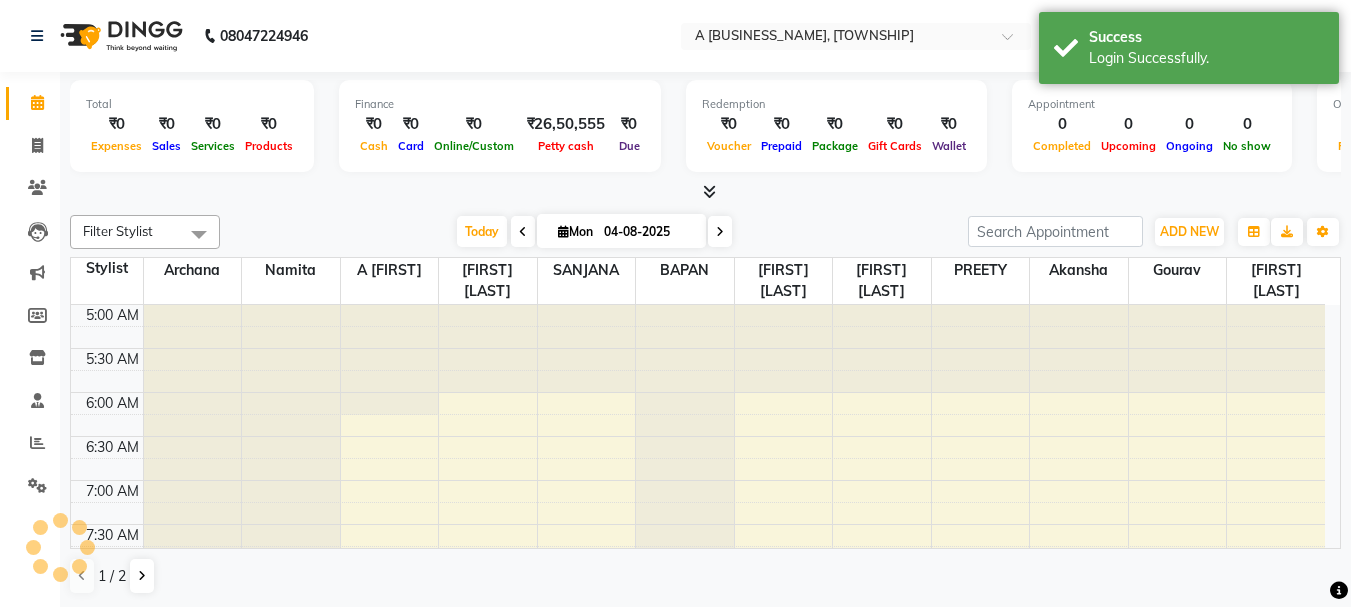 scroll, scrollTop: 89, scrollLeft: 0, axis: vertical 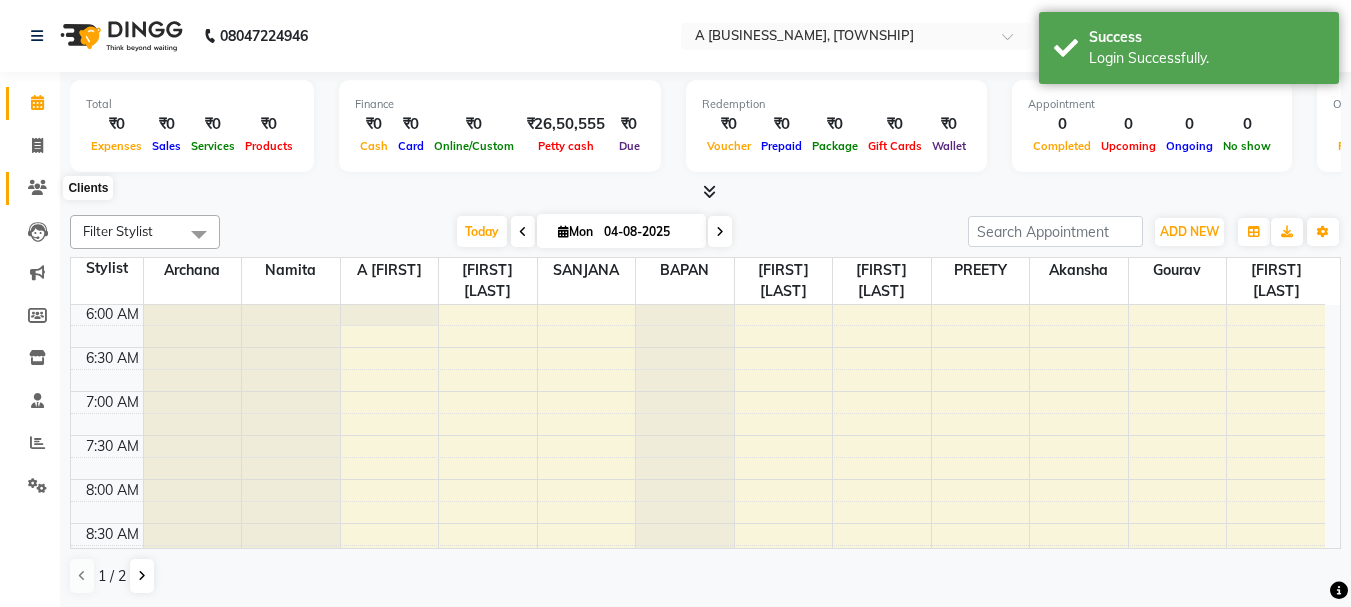 click 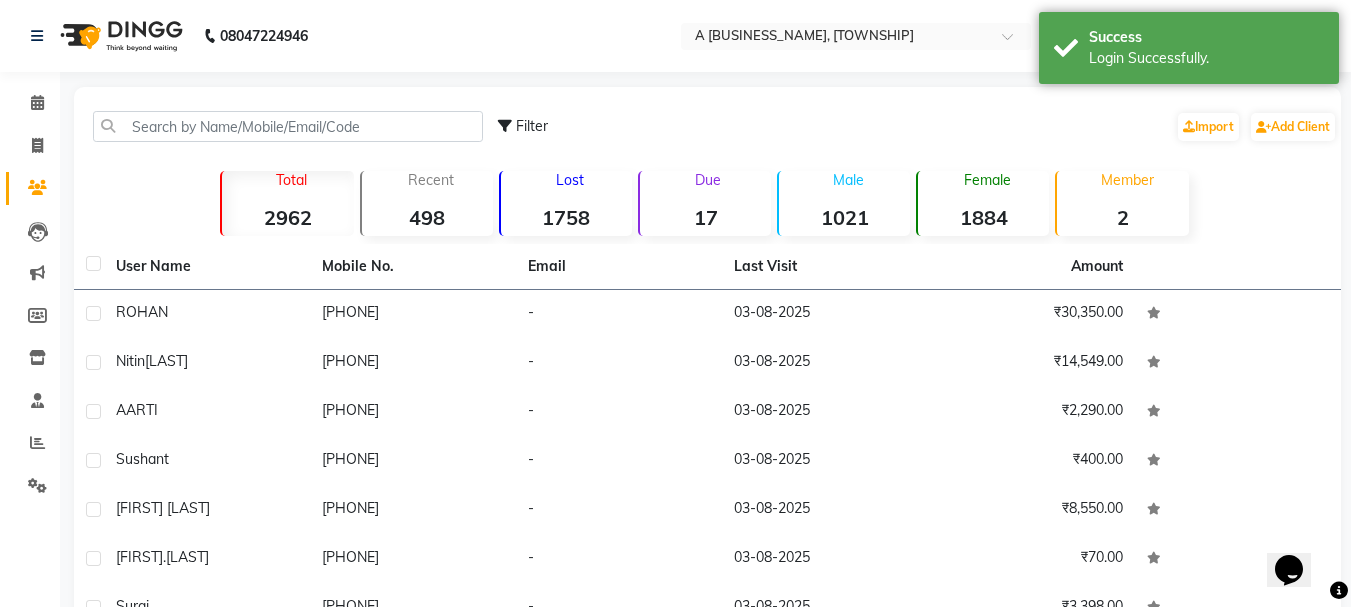 scroll, scrollTop: 0, scrollLeft: 0, axis: both 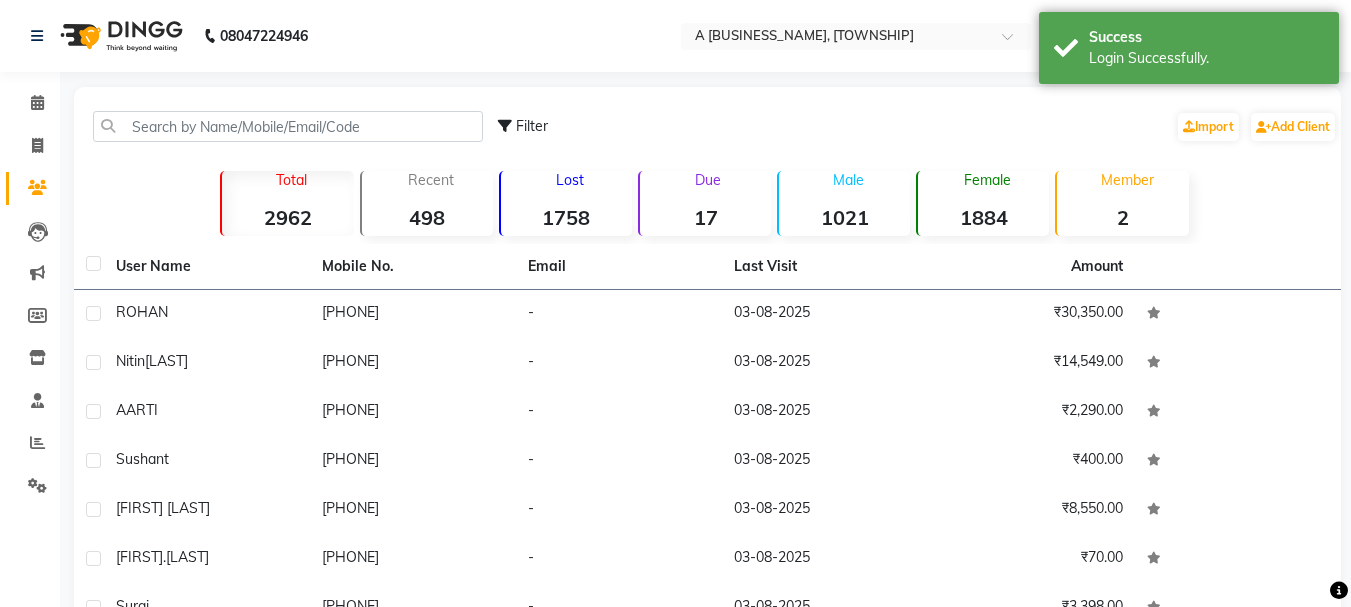 click on "17" 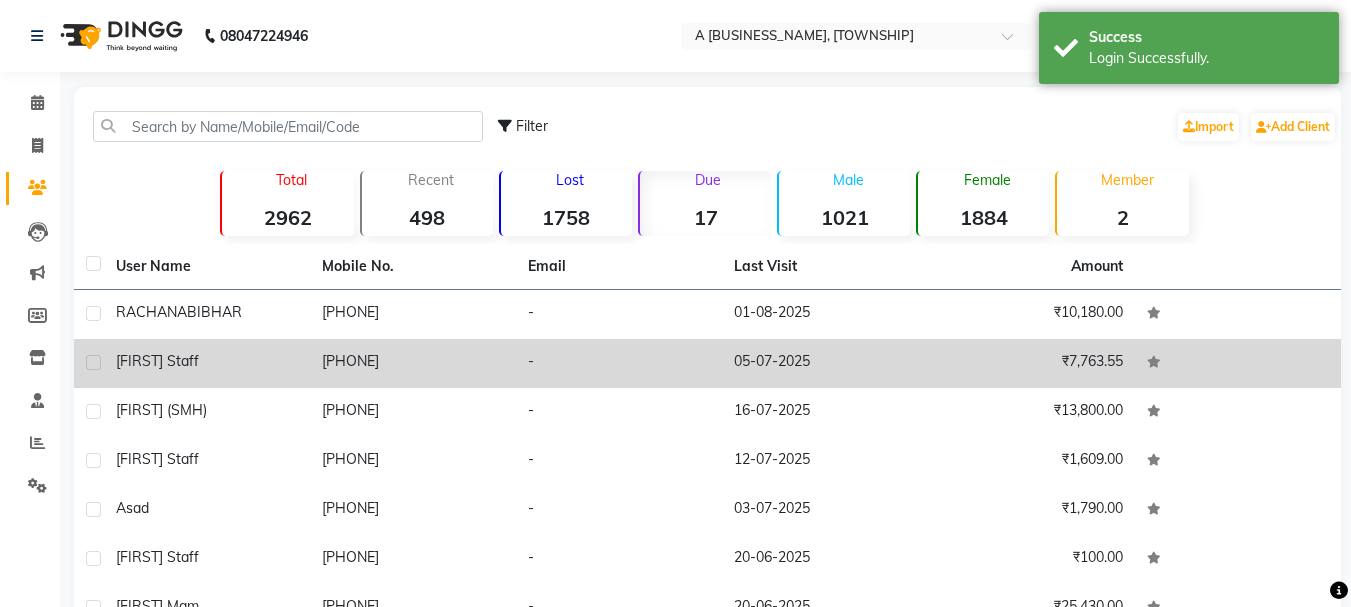 scroll, scrollTop: 259, scrollLeft: 0, axis: vertical 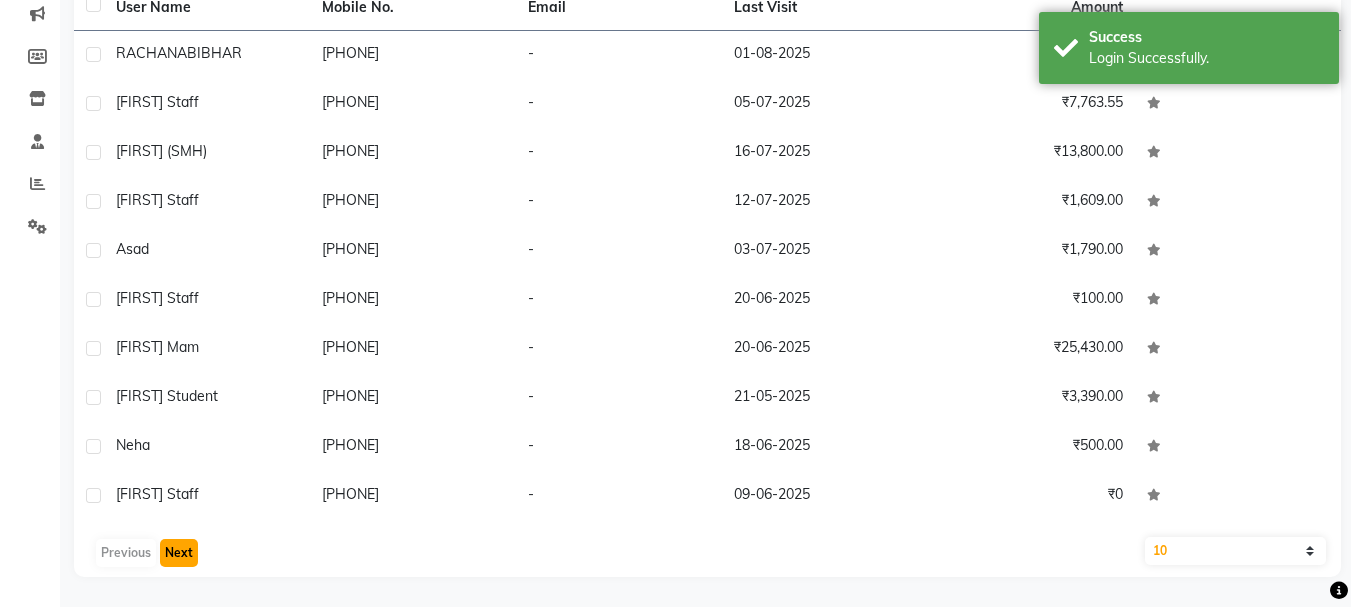 click on "Next" 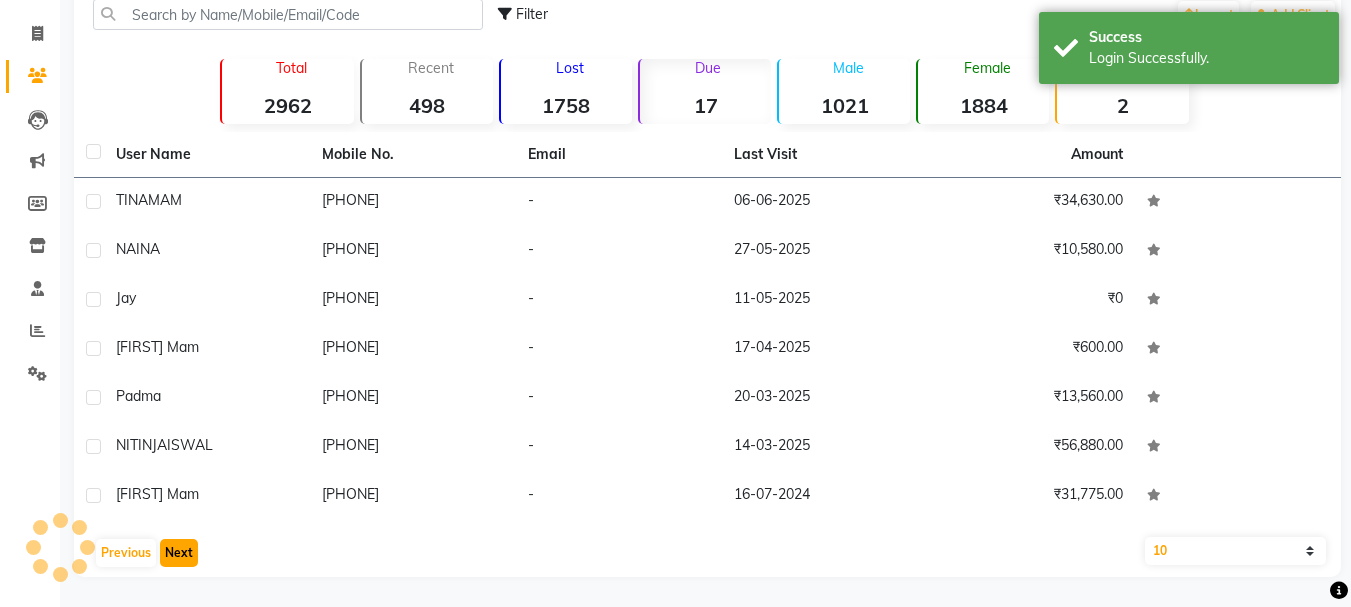 scroll, scrollTop: 112, scrollLeft: 0, axis: vertical 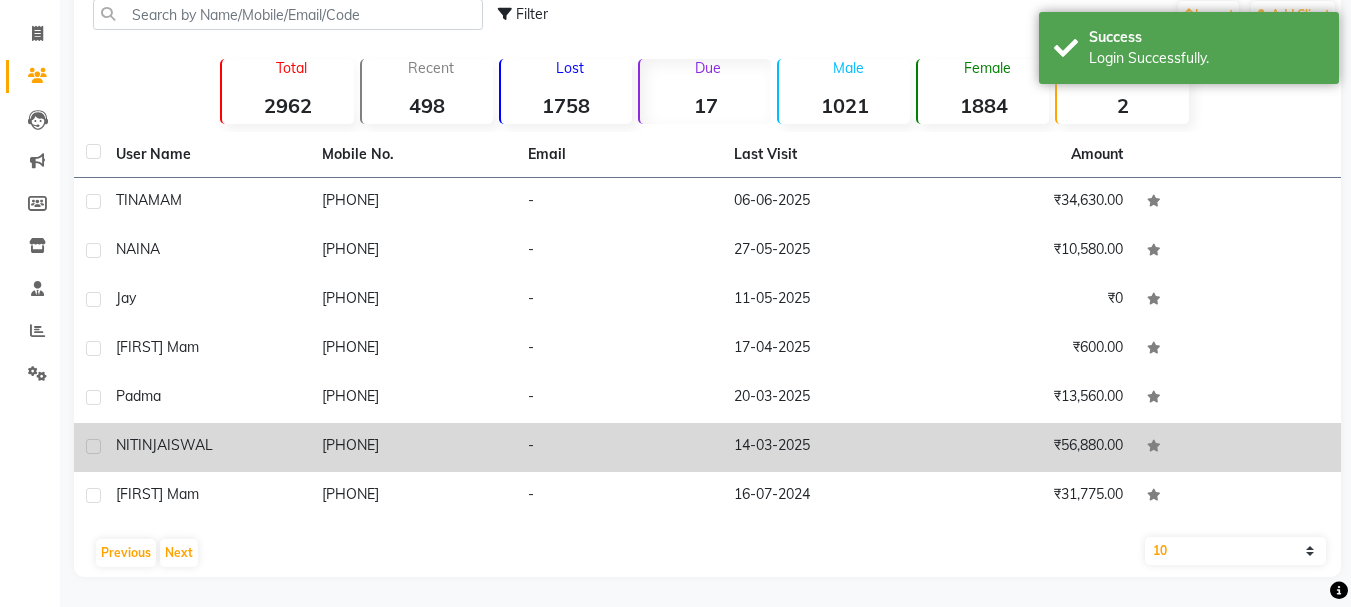 click on "JAISWAL" 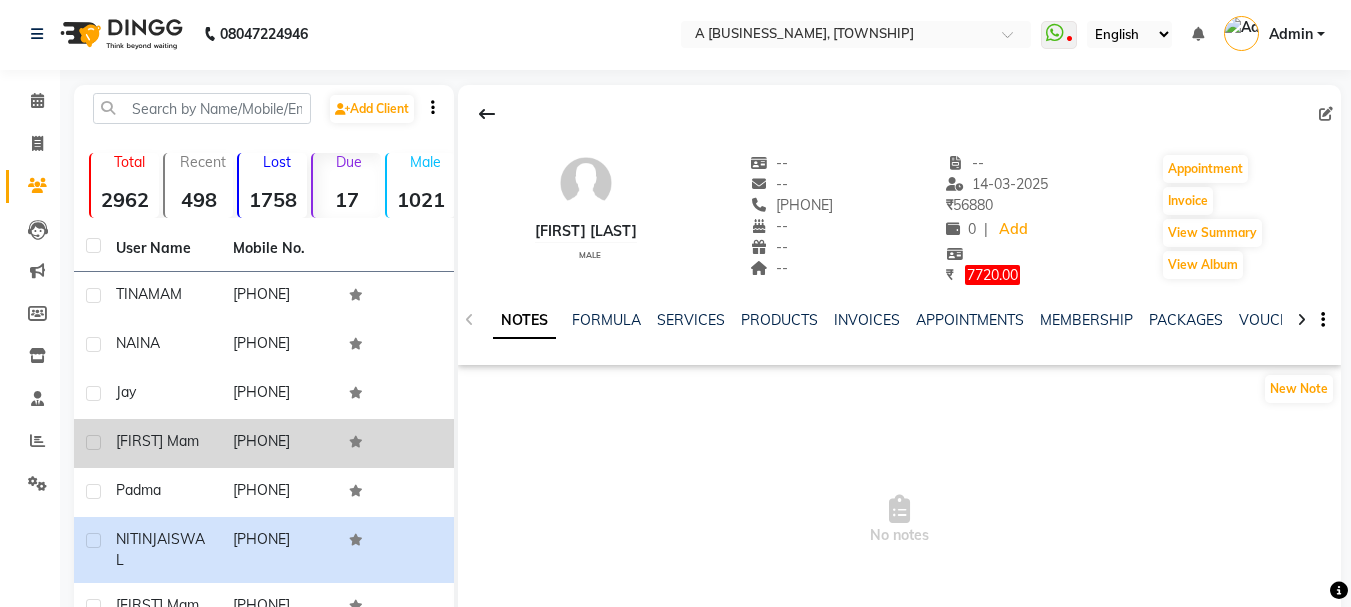 scroll, scrollTop: 0, scrollLeft: 0, axis: both 